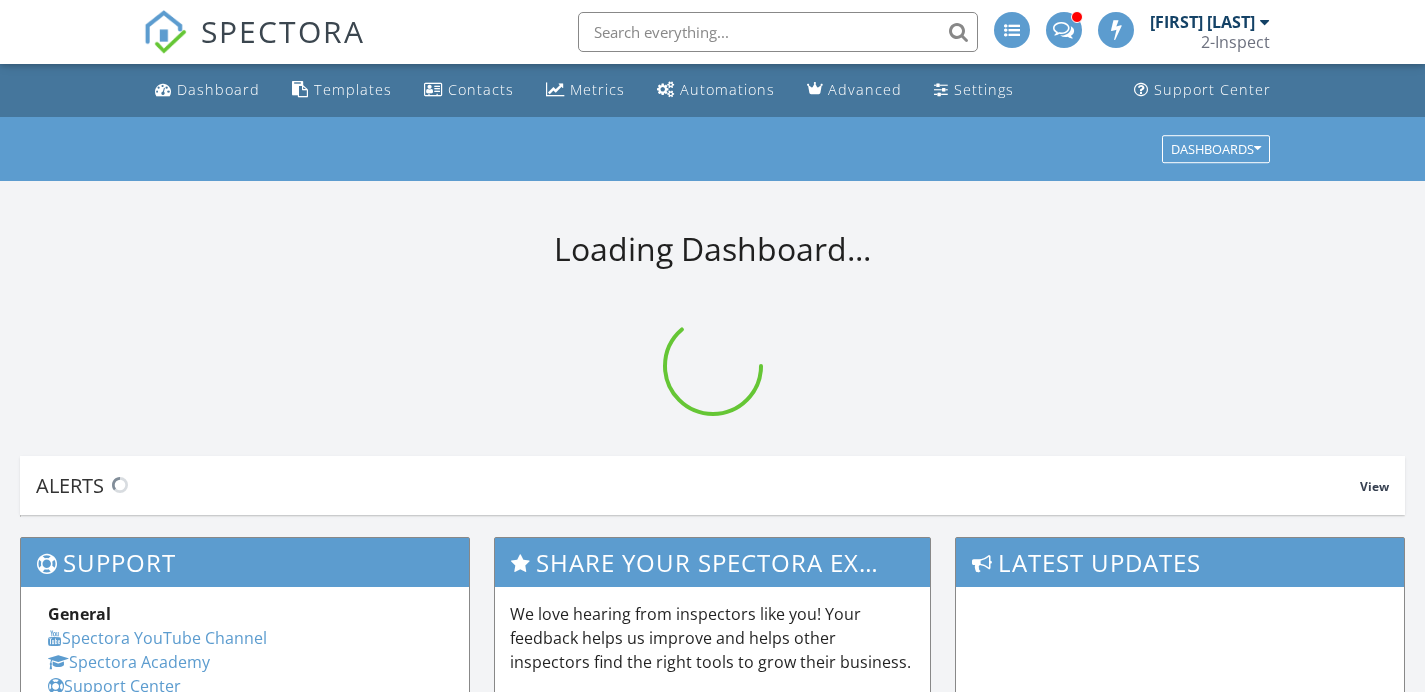 scroll, scrollTop: 0, scrollLeft: 0, axis: both 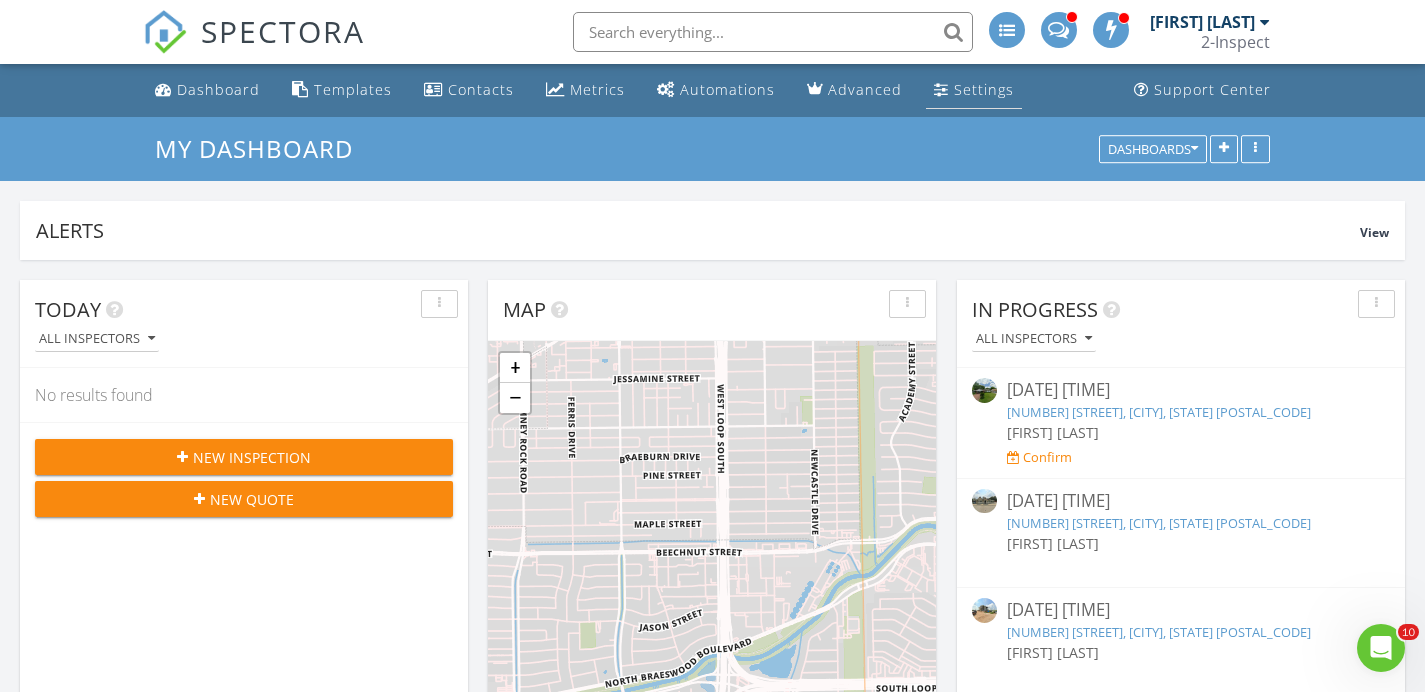 click on "Settings" at bounding box center [984, 89] 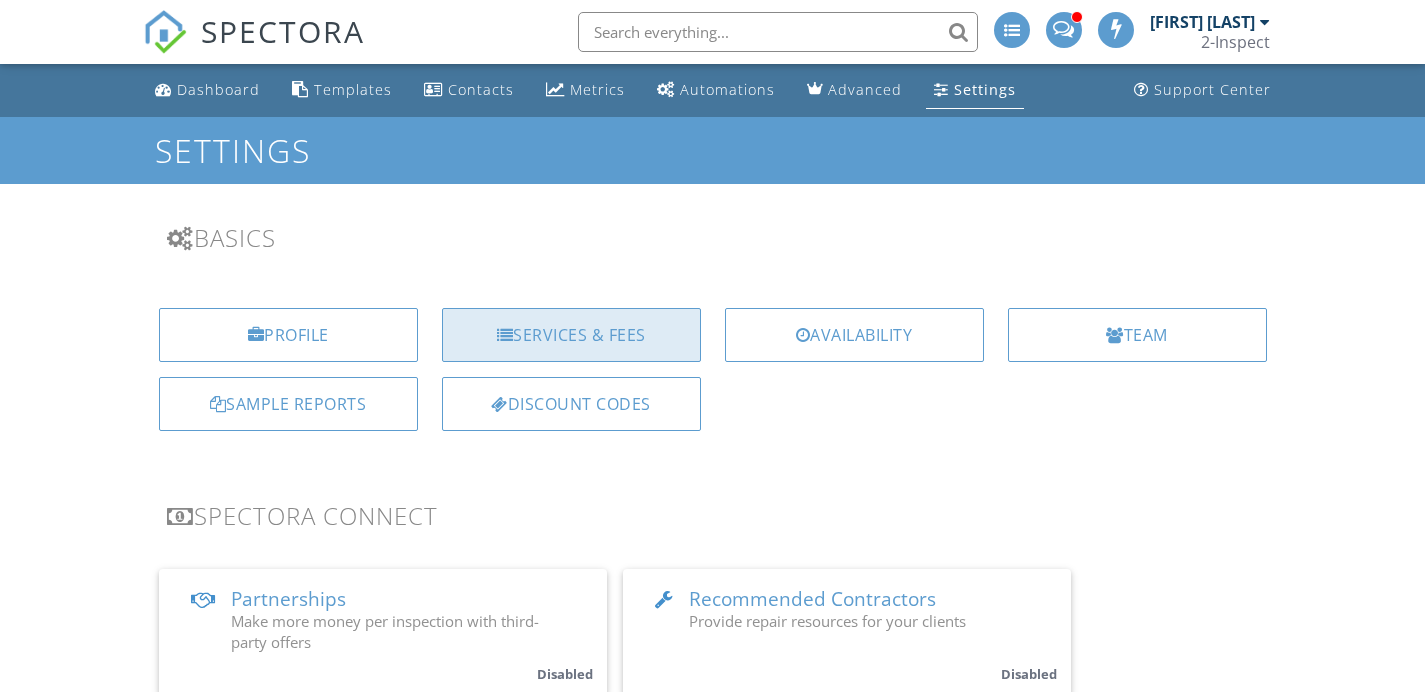 scroll, scrollTop: 97, scrollLeft: 0, axis: vertical 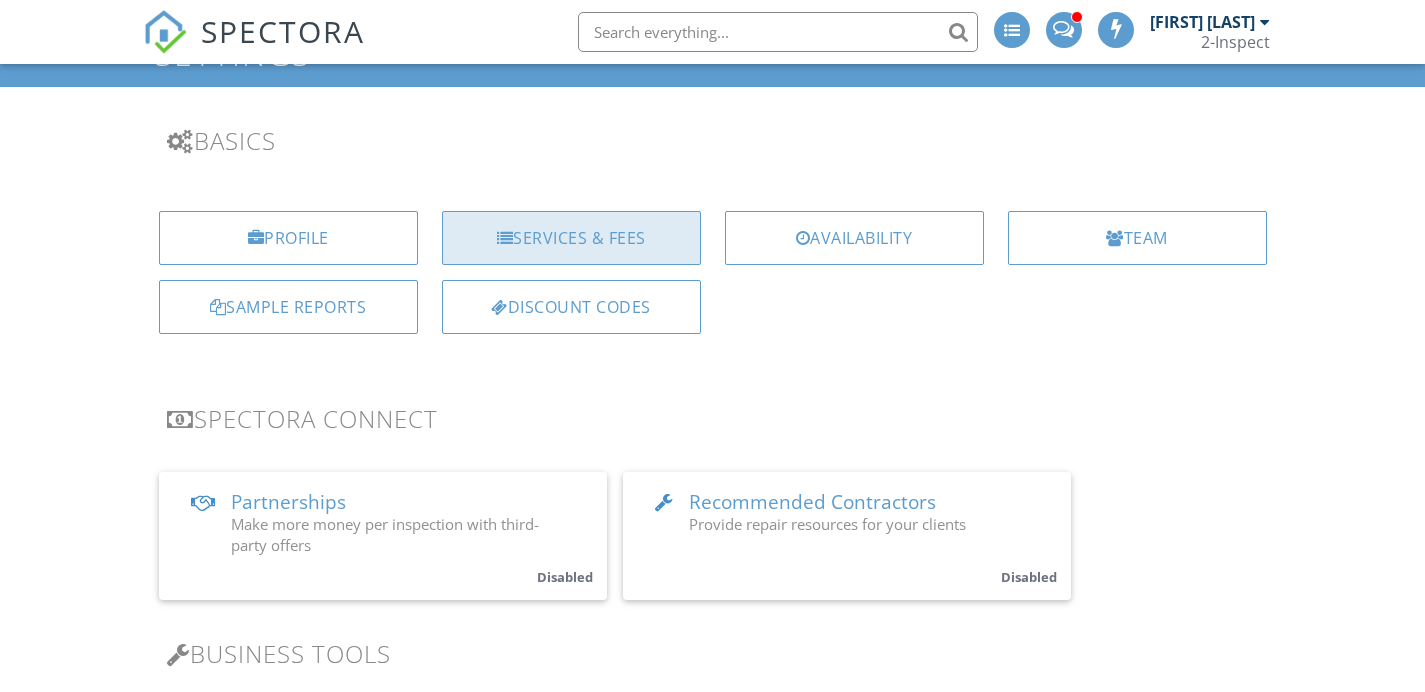 click on "Services & Fees" at bounding box center (571, 238) 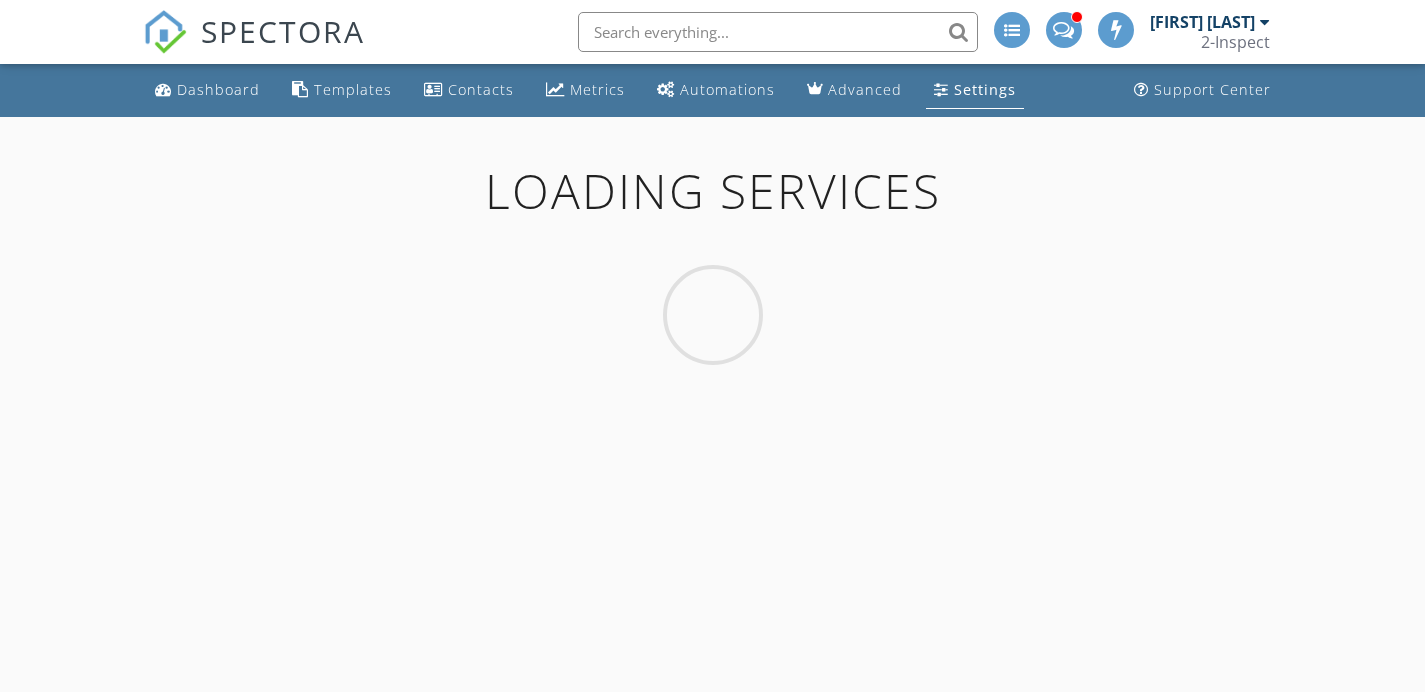 scroll, scrollTop: 0, scrollLeft: 0, axis: both 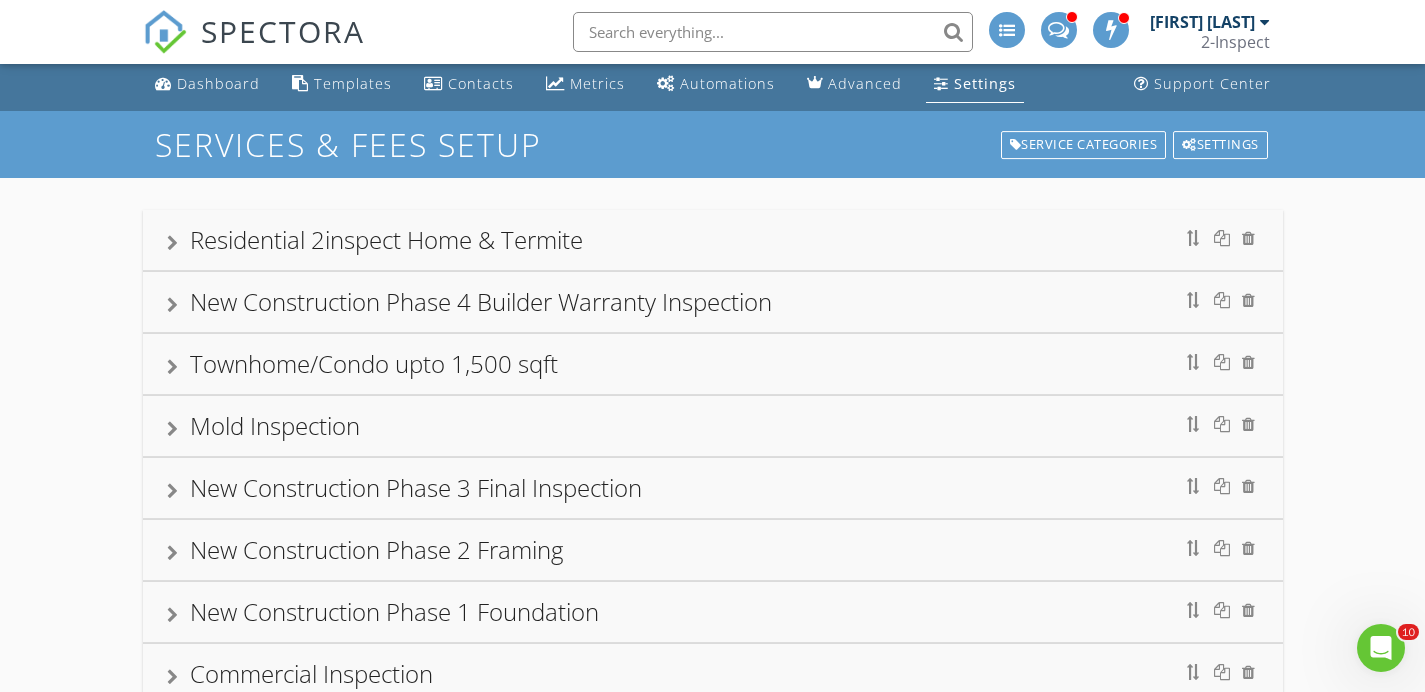 click on "Residential 2inspect Home & Termite" at bounding box center (713, 240) 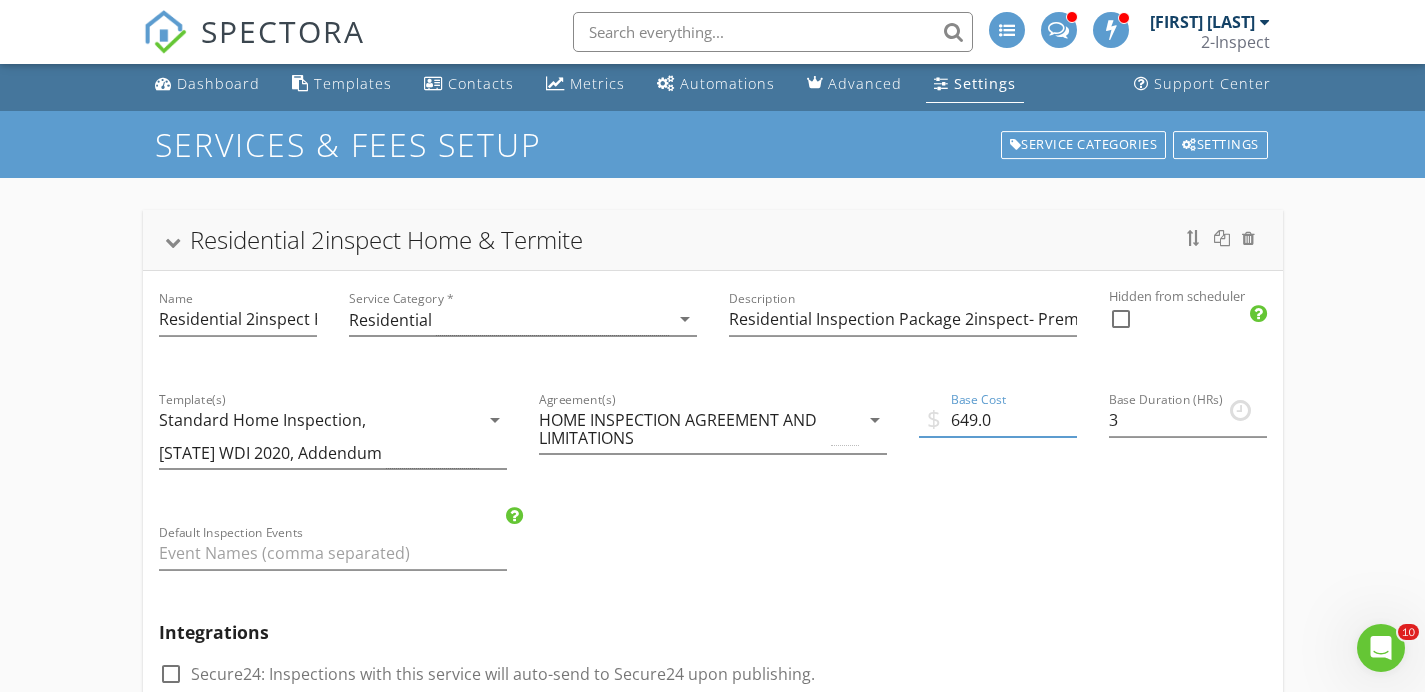 click on "649.0" at bounding box center (998, 420) 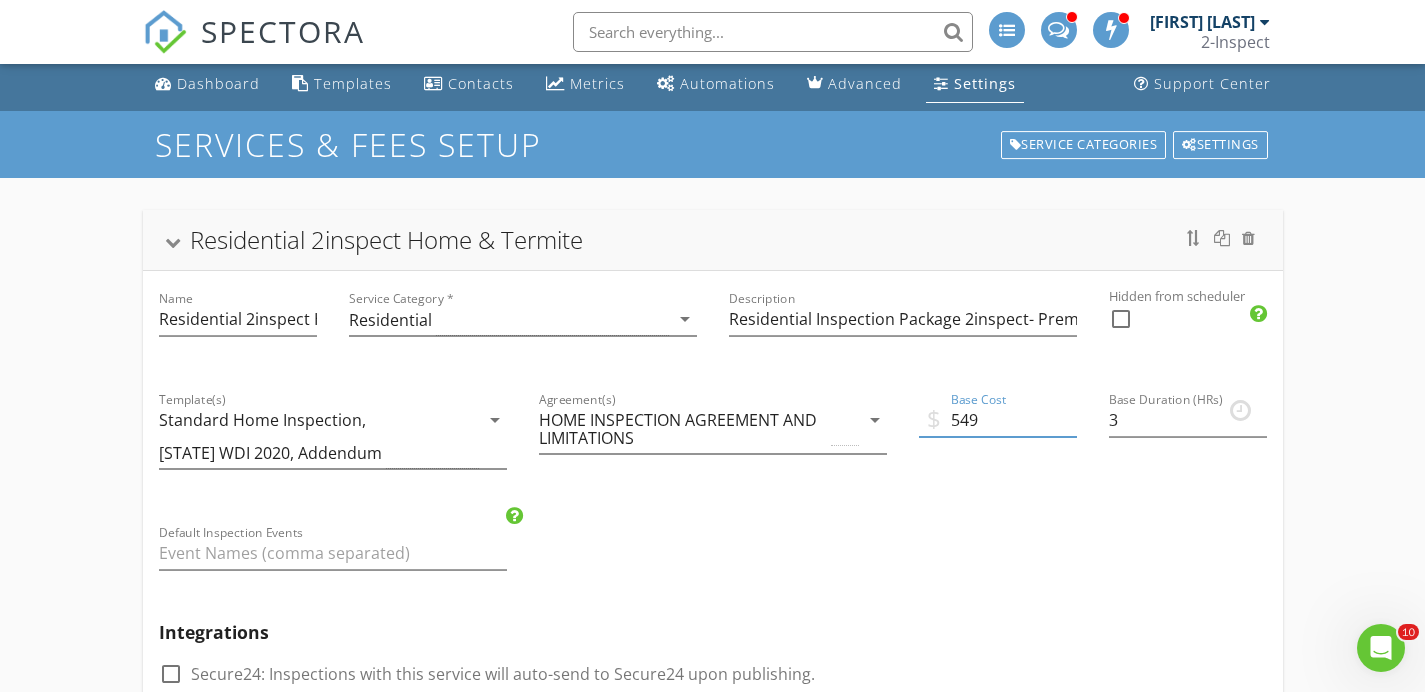 type on "549" 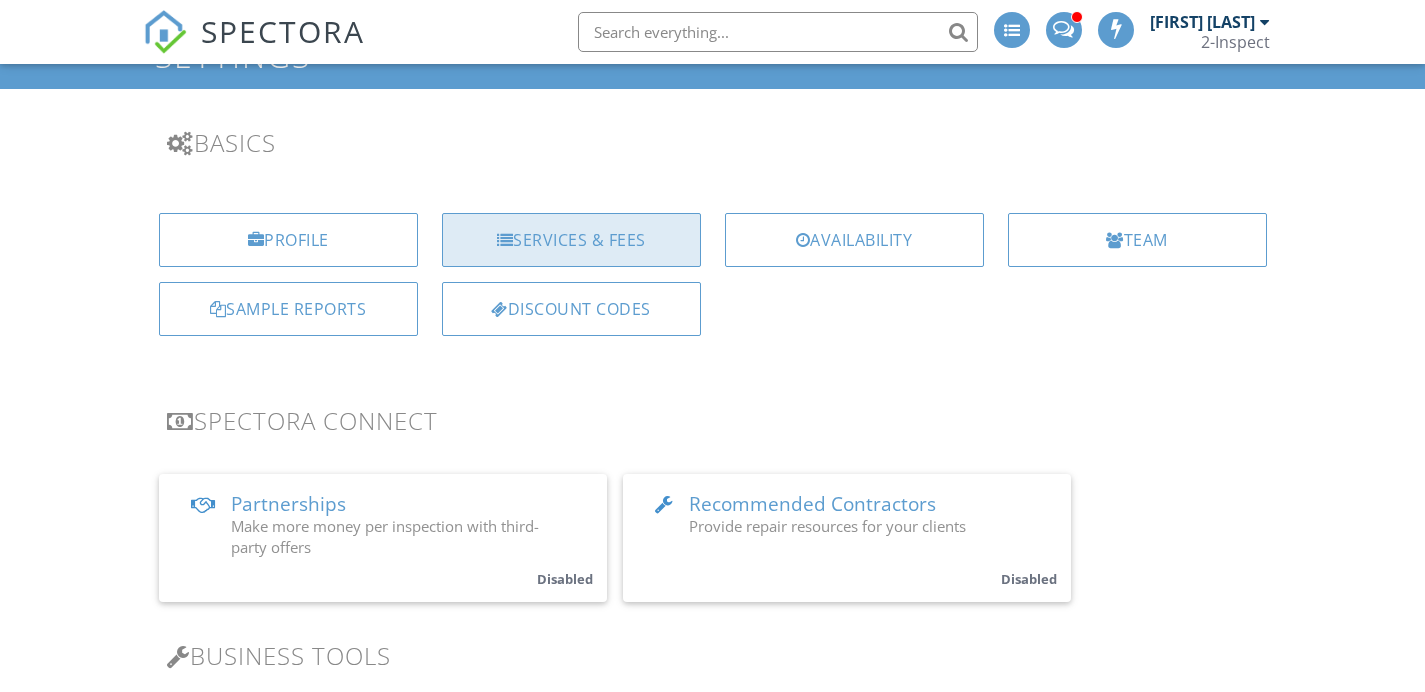 click on "Services & Fees" at bounding box center (571, 240) 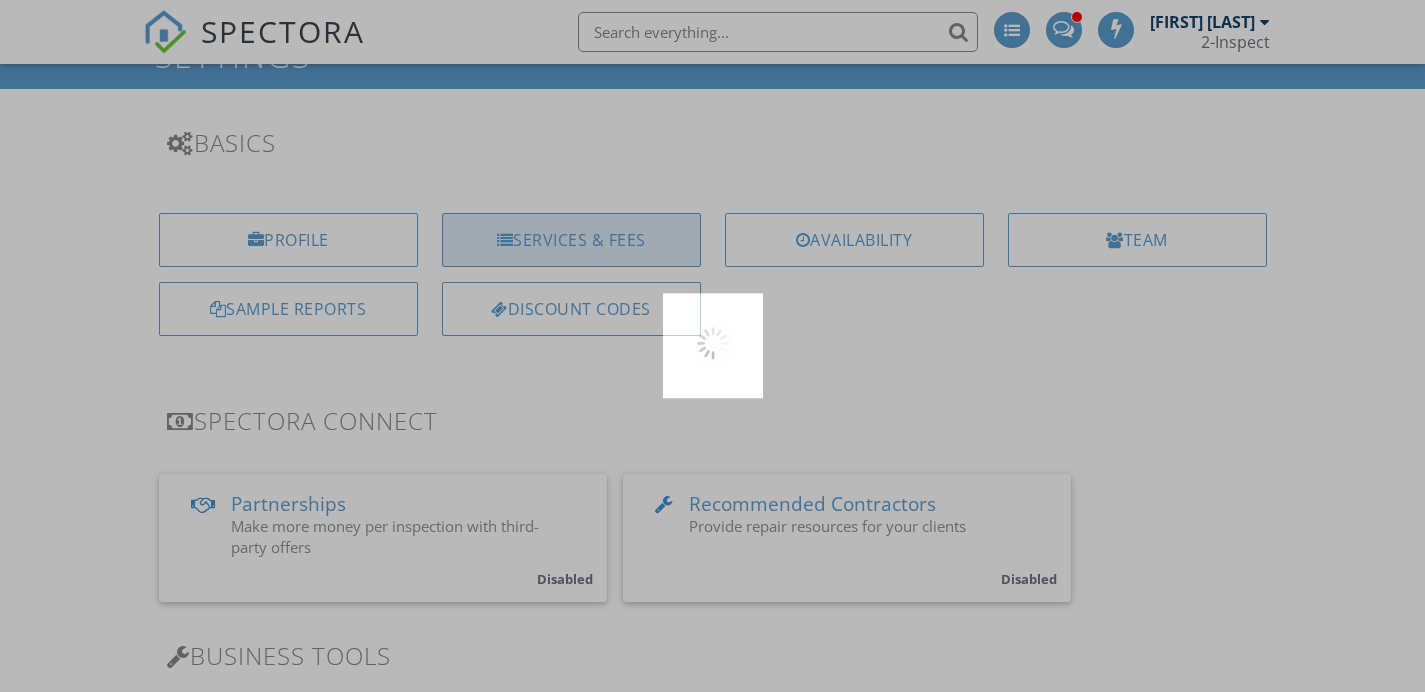 scroll, scrollTop: 0, scrollLeft: 0, axis: both 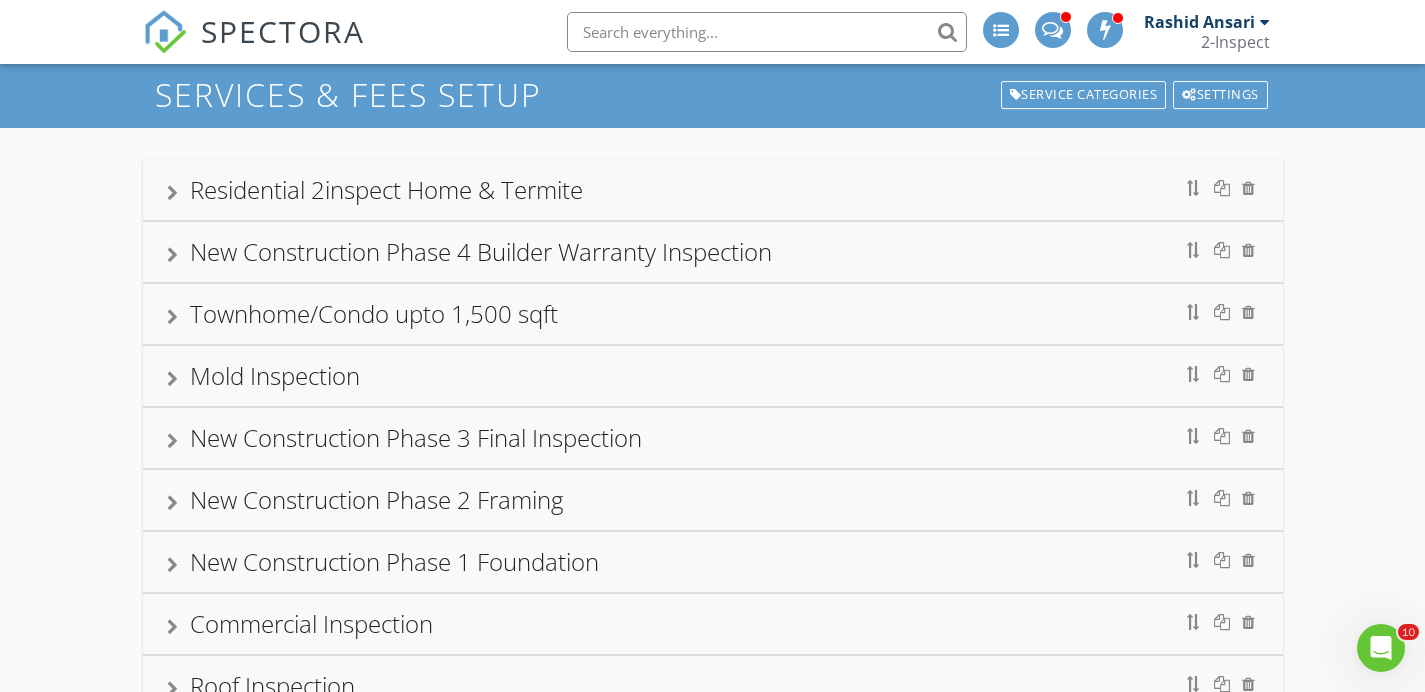 click on "New Construction Phase 3 Final Inspection" at bounding box center (416, 437) 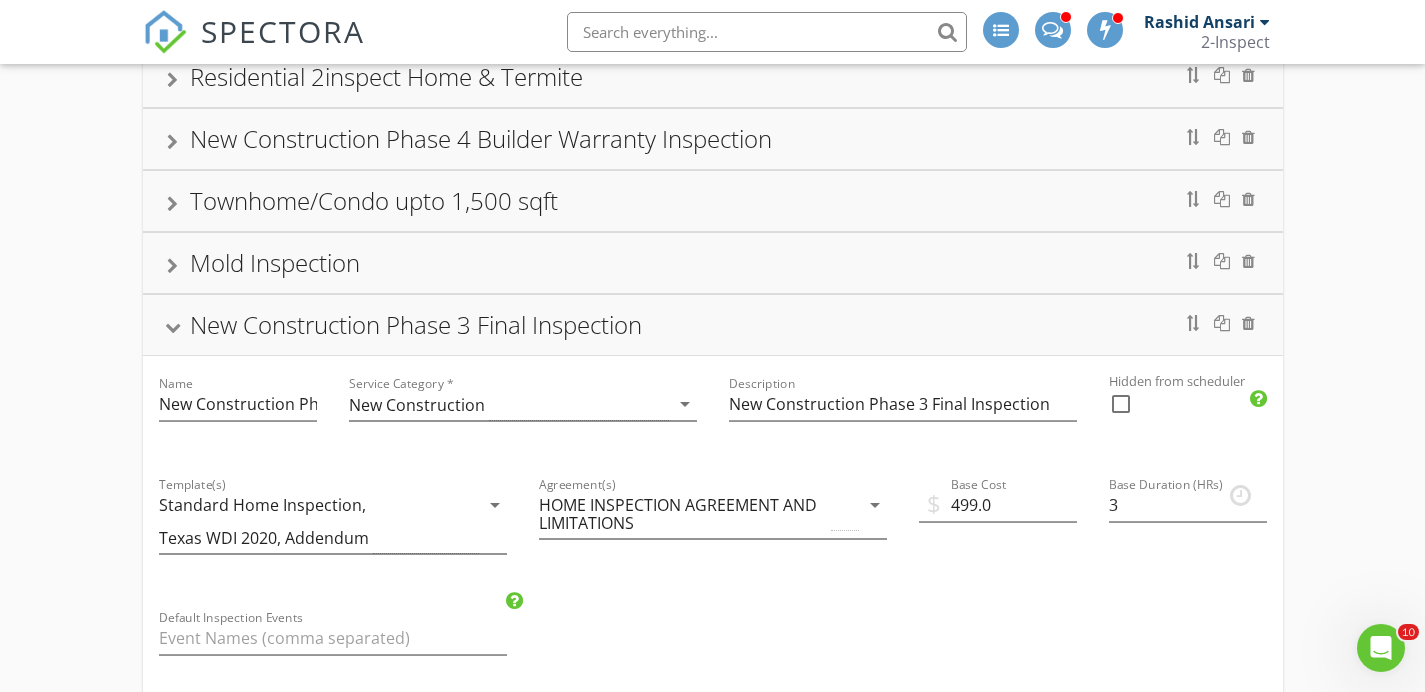 scroll, scrollTop: 221, scrollLeft: 0, axis: vertical 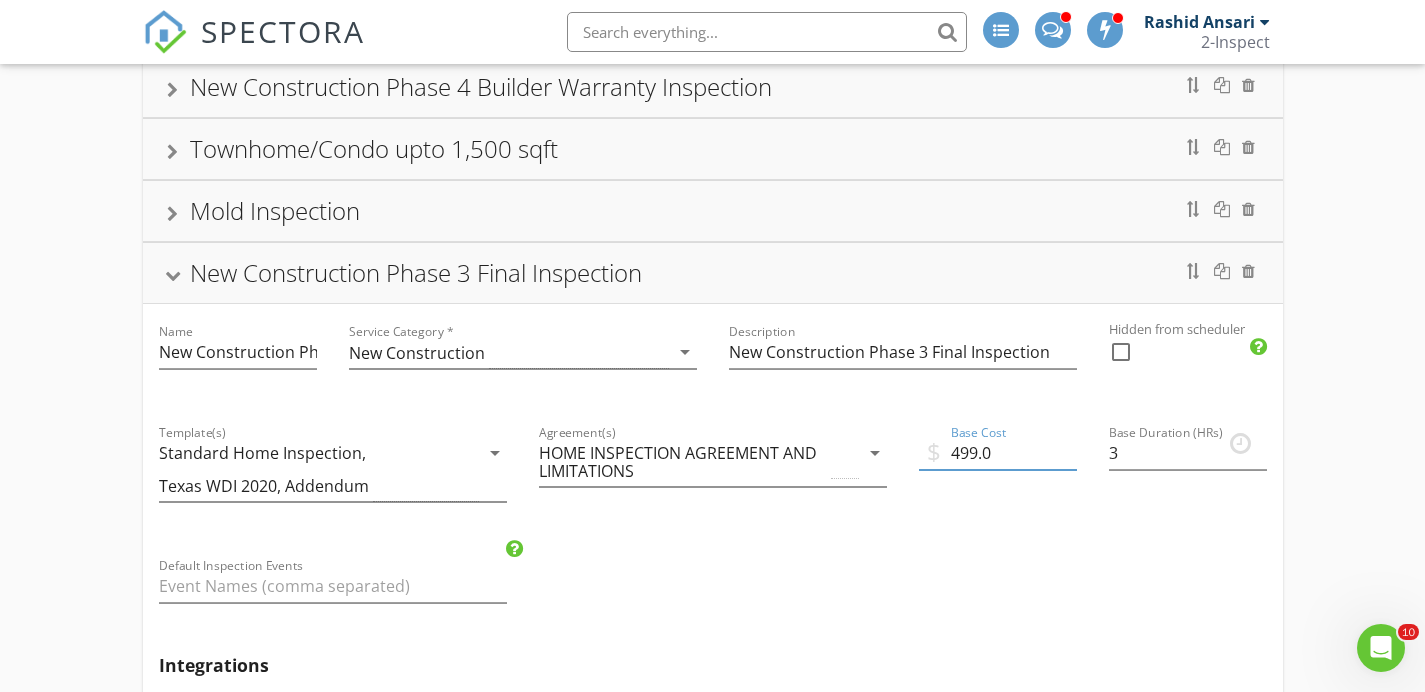 click on "499.0" at bounding box center (998, 453) 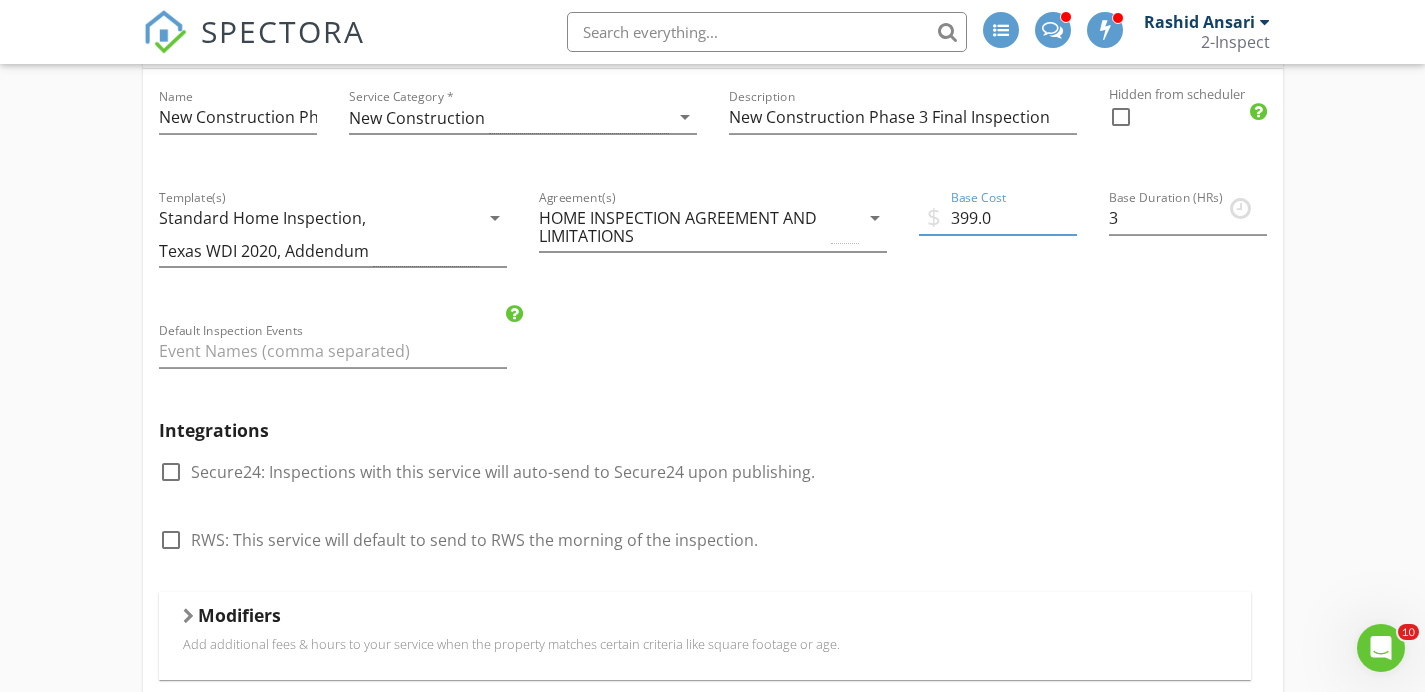 scroll, scrollTop: 461, scrollLeft: 0, axis: vertical 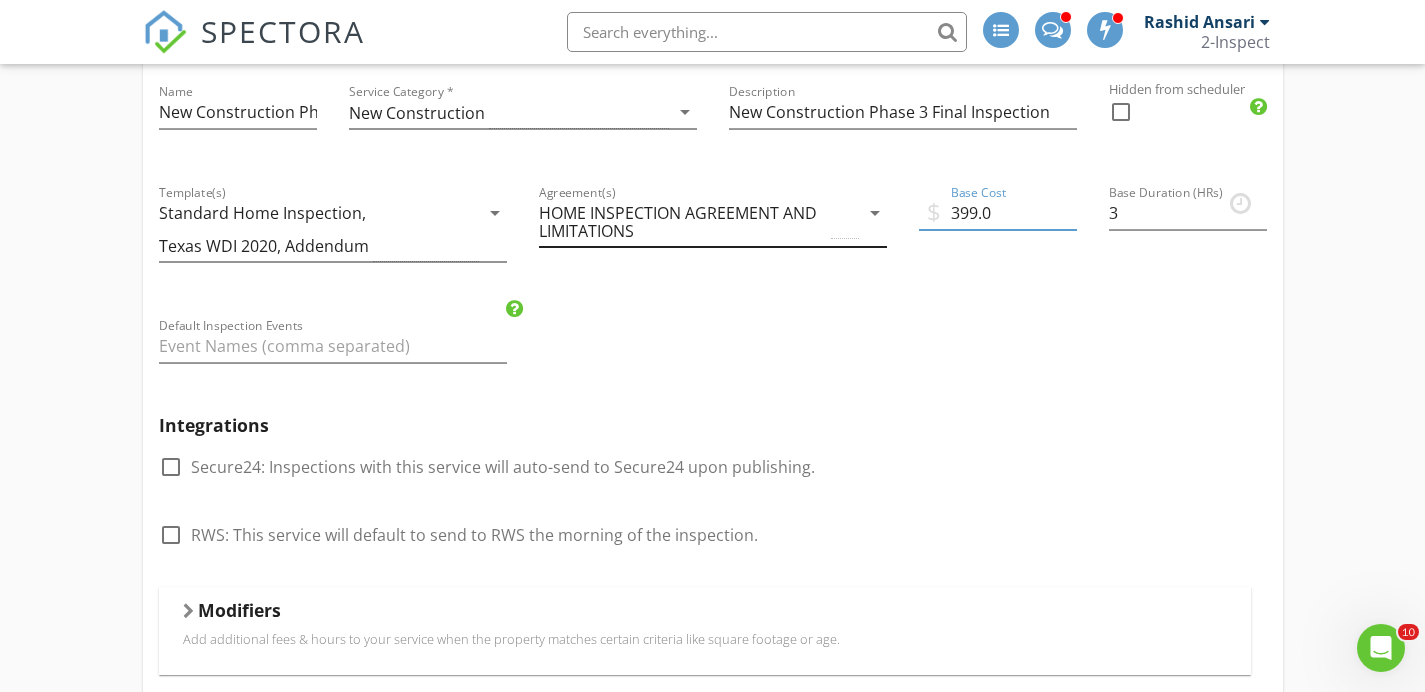 type on "399.0" 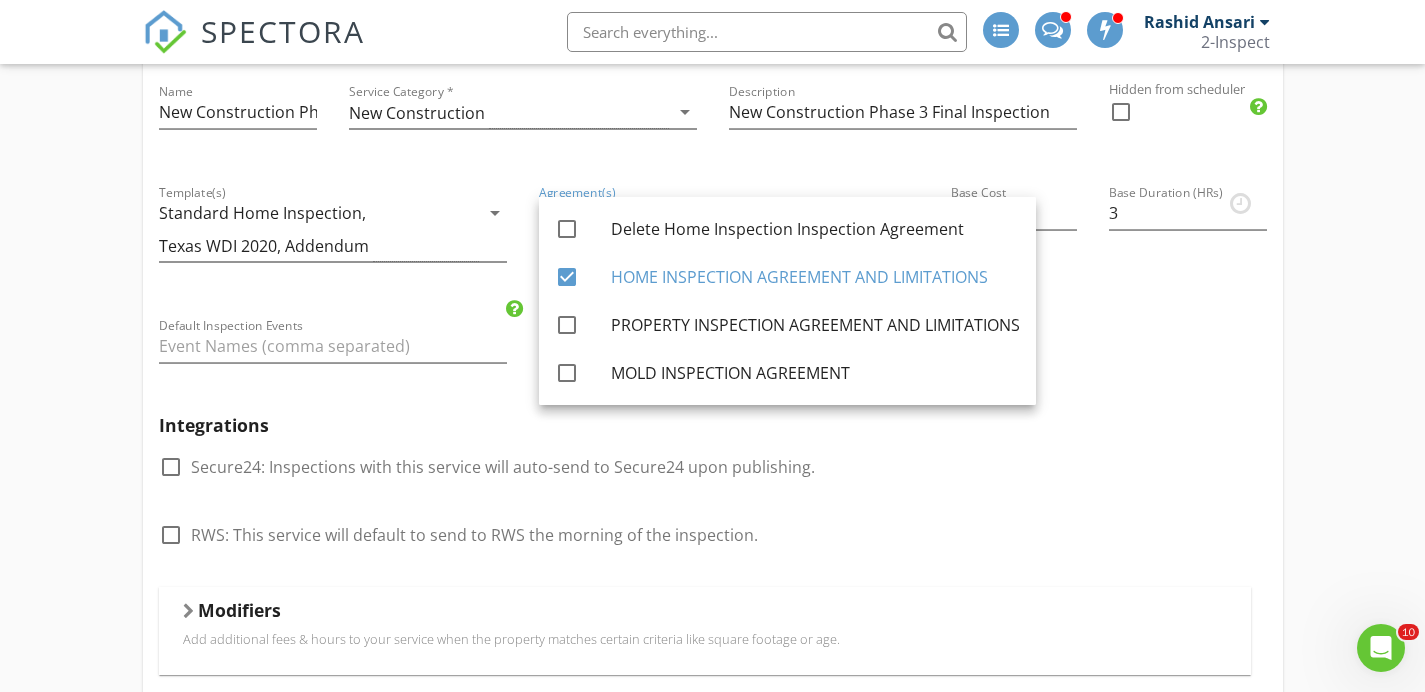 click on "Integrations       check_box_outline_blank Secure24: Inspections with this service will auto-send to Secure24 upon publishing.   check_box_outline_blank RWS: This service will default to send to RWS the morning of the inspection." at bounding box center (713, 493) 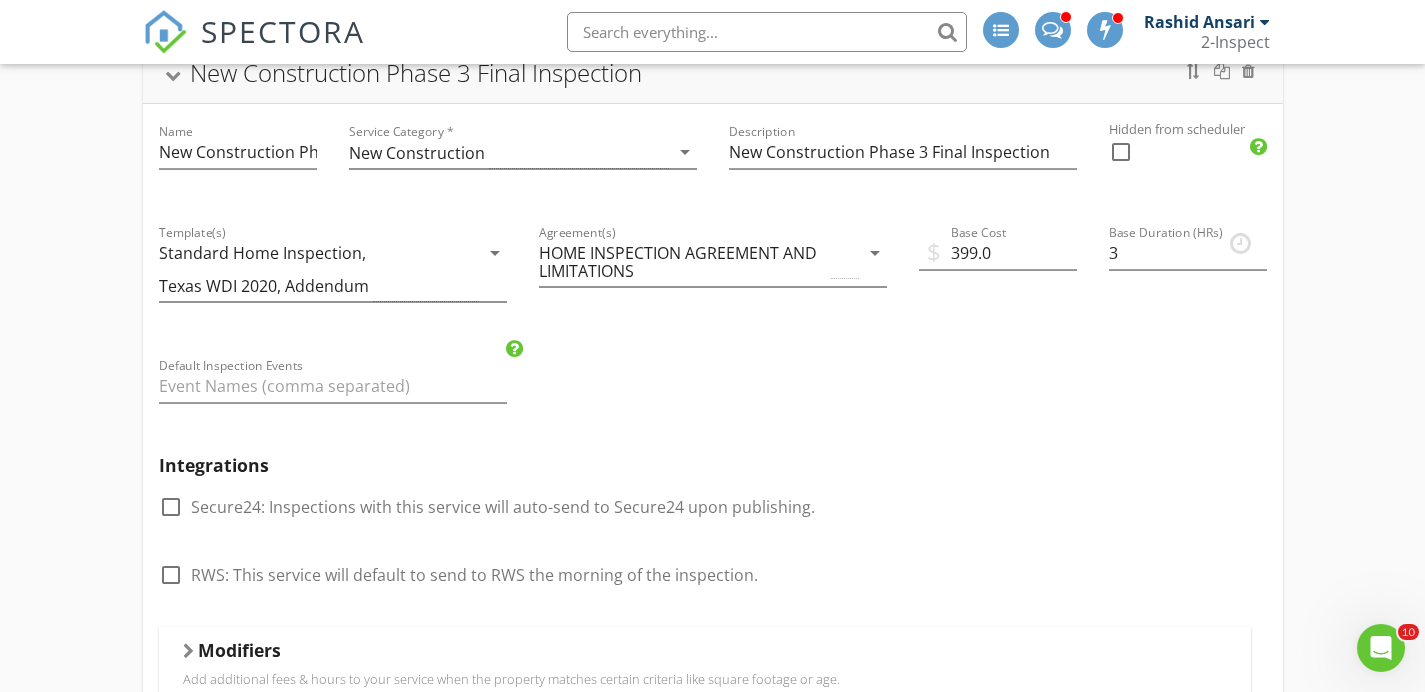 scroll, scrollTop: 418, scrollLeft: 0, axis: vertical 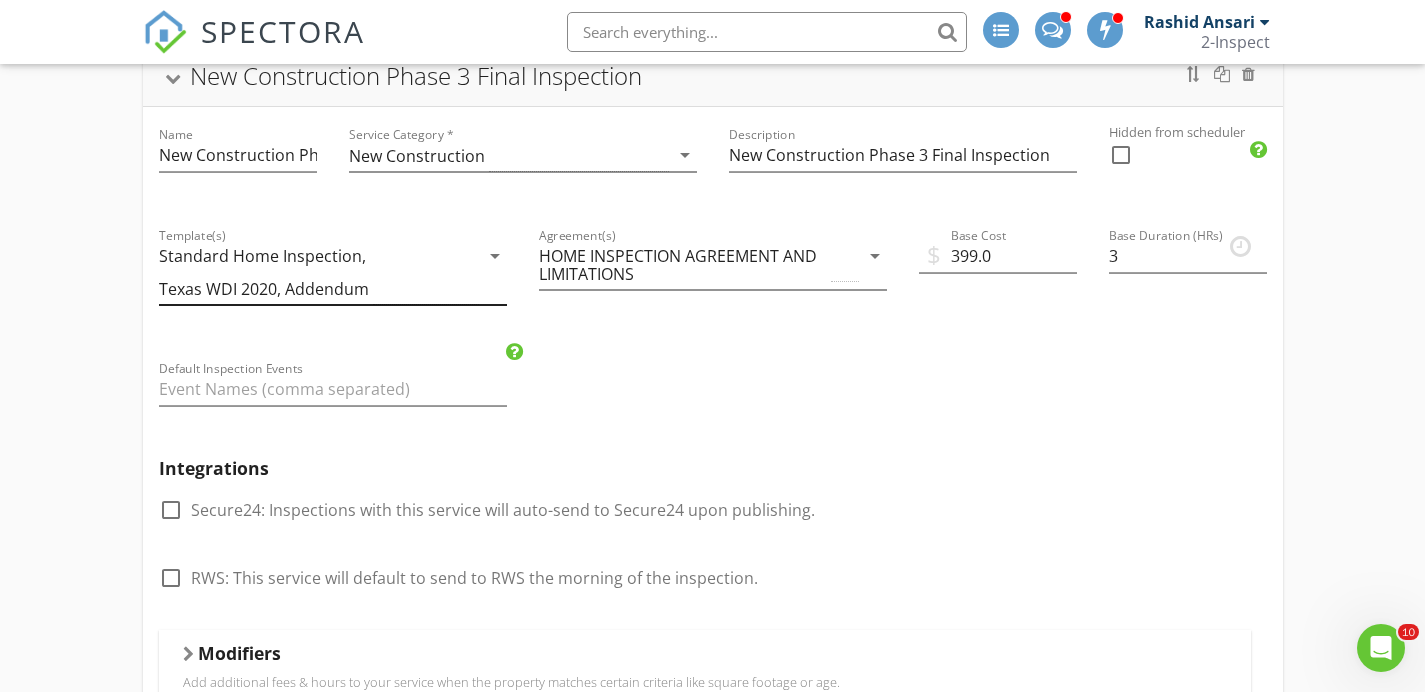 click on "Standard Home Inspection,  Texas WDI 2020,  Addendum" at bounding box center [319, 272] 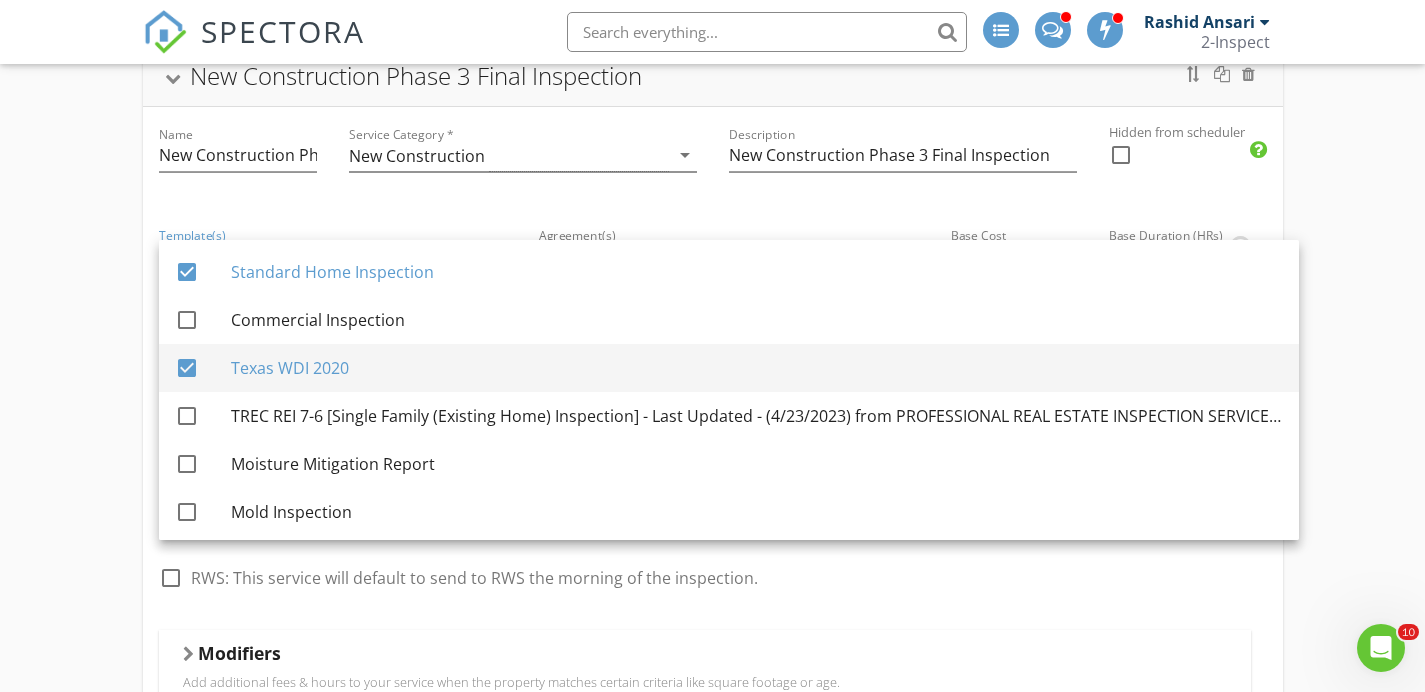 click at bounding box center [187, 368] 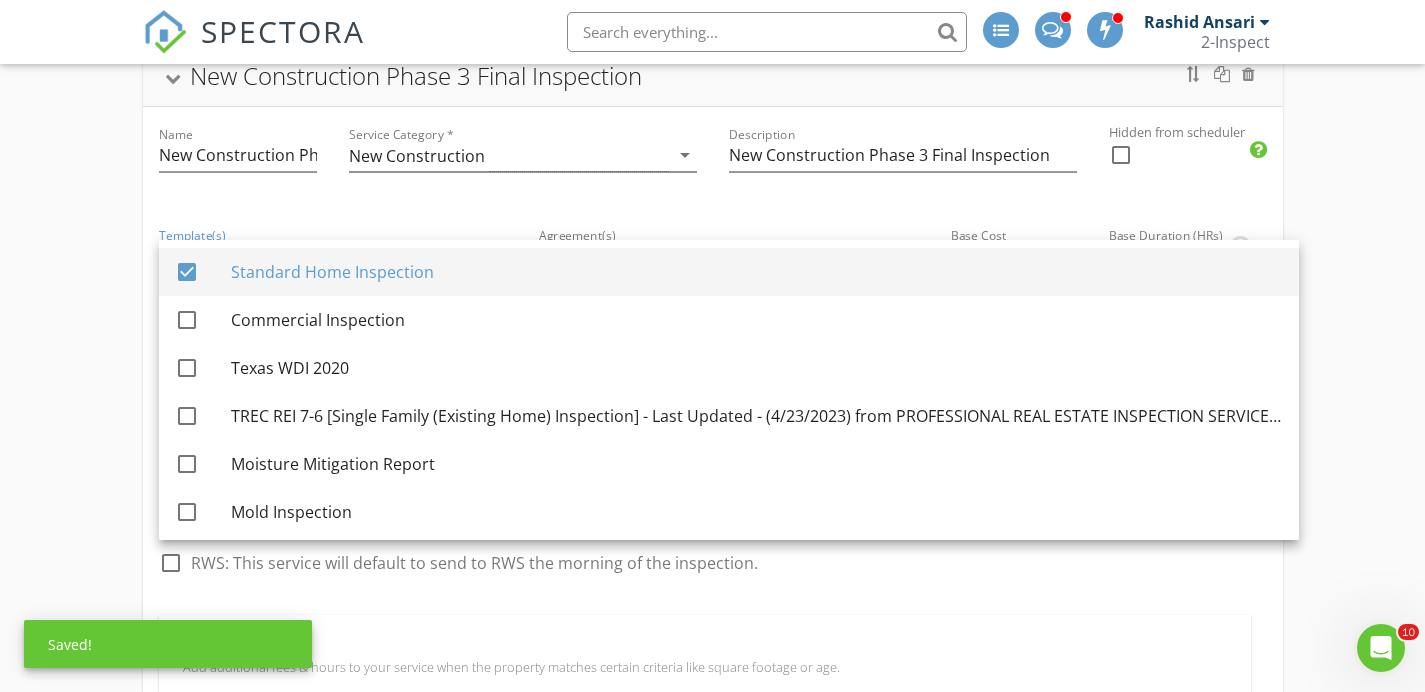 scroll, scrollTop: 0, scrollLeft: 0, axis: both 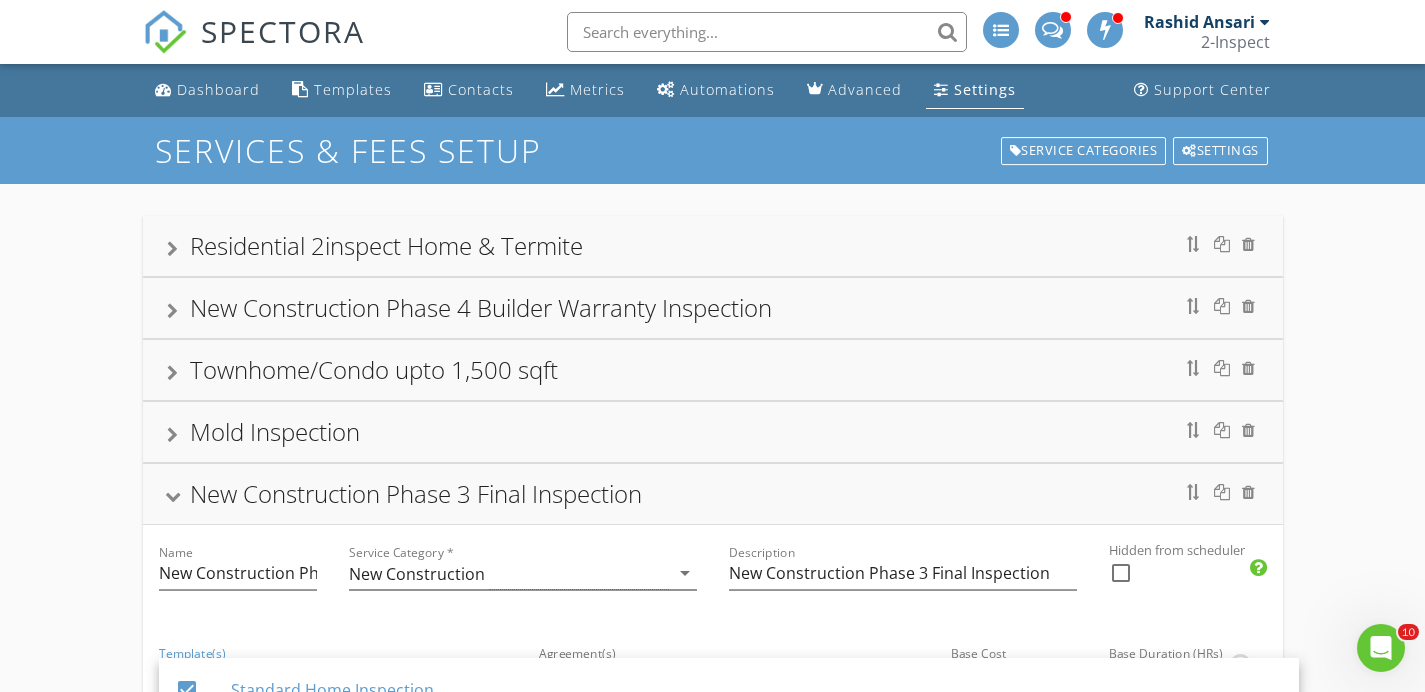click on "New Construction Phase 4 Builder Warranty Inspection" at bounding box center (481, 307) 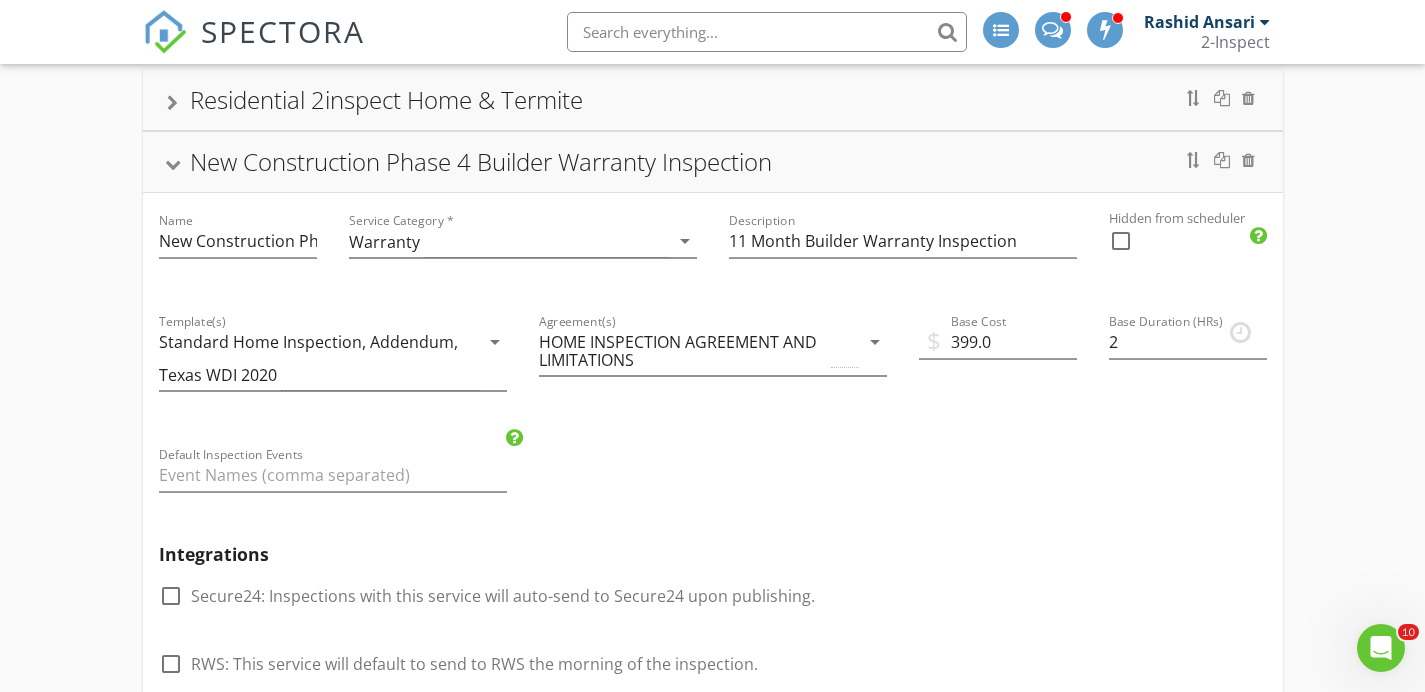 scroll, scrollTop: 148, scrollLeft: 0, axis: vertical 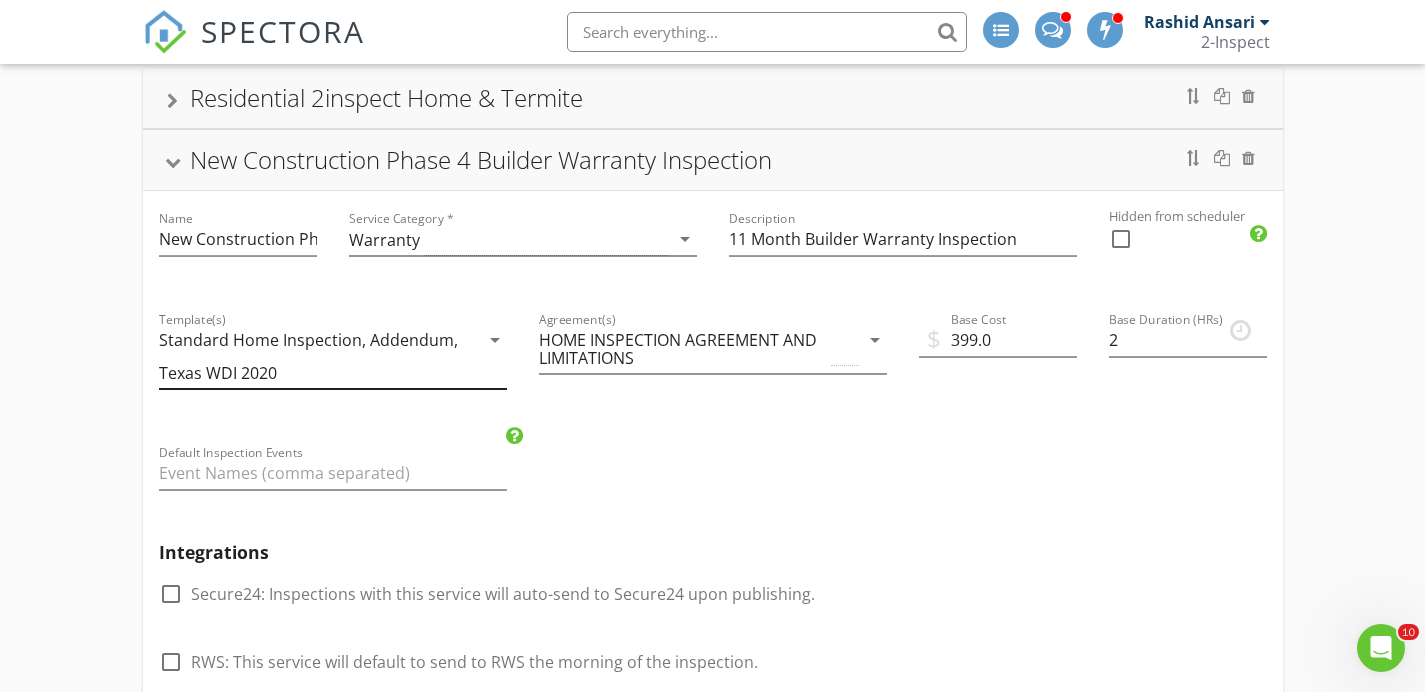 click on "Standard Home Inspection,  Addendum,  Texas WDI 2020" at bounding box center (319, 356) 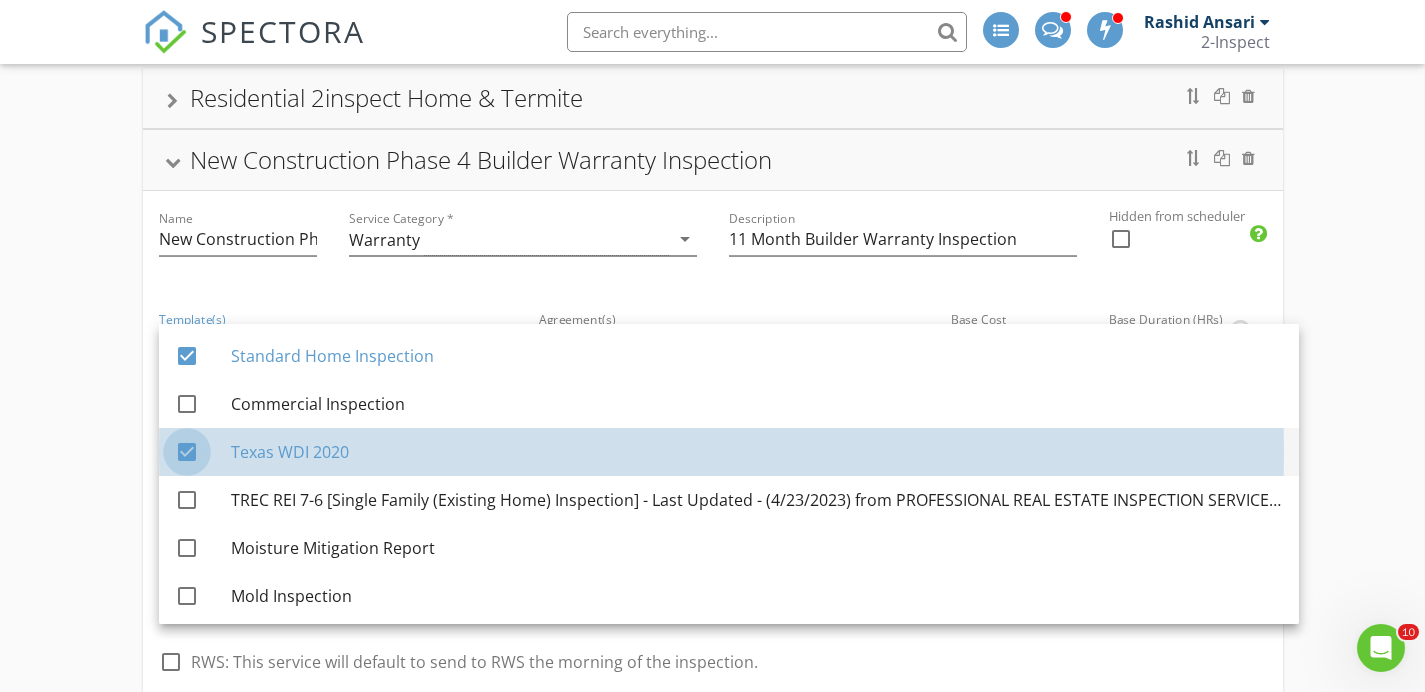 click at bounding box center [187, 452] 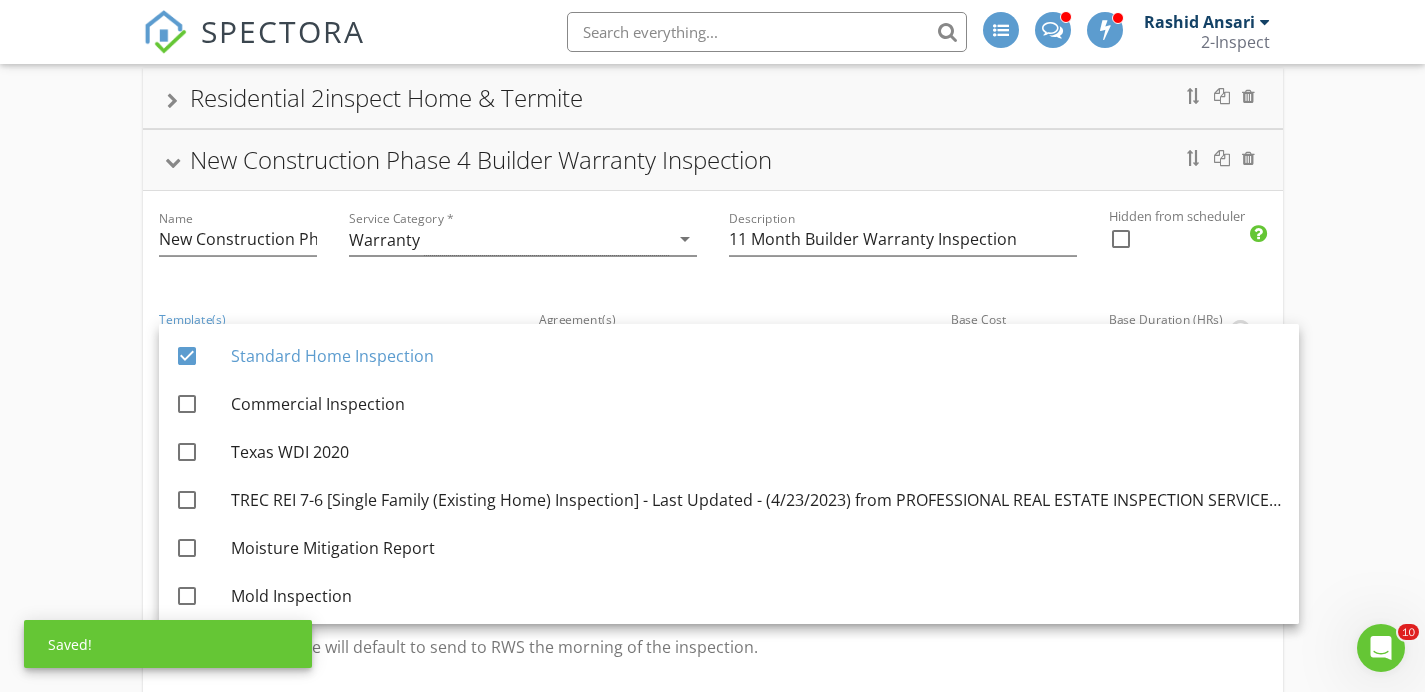 scroll, scrollTop: 0, scrollLeft: 0, axis: both 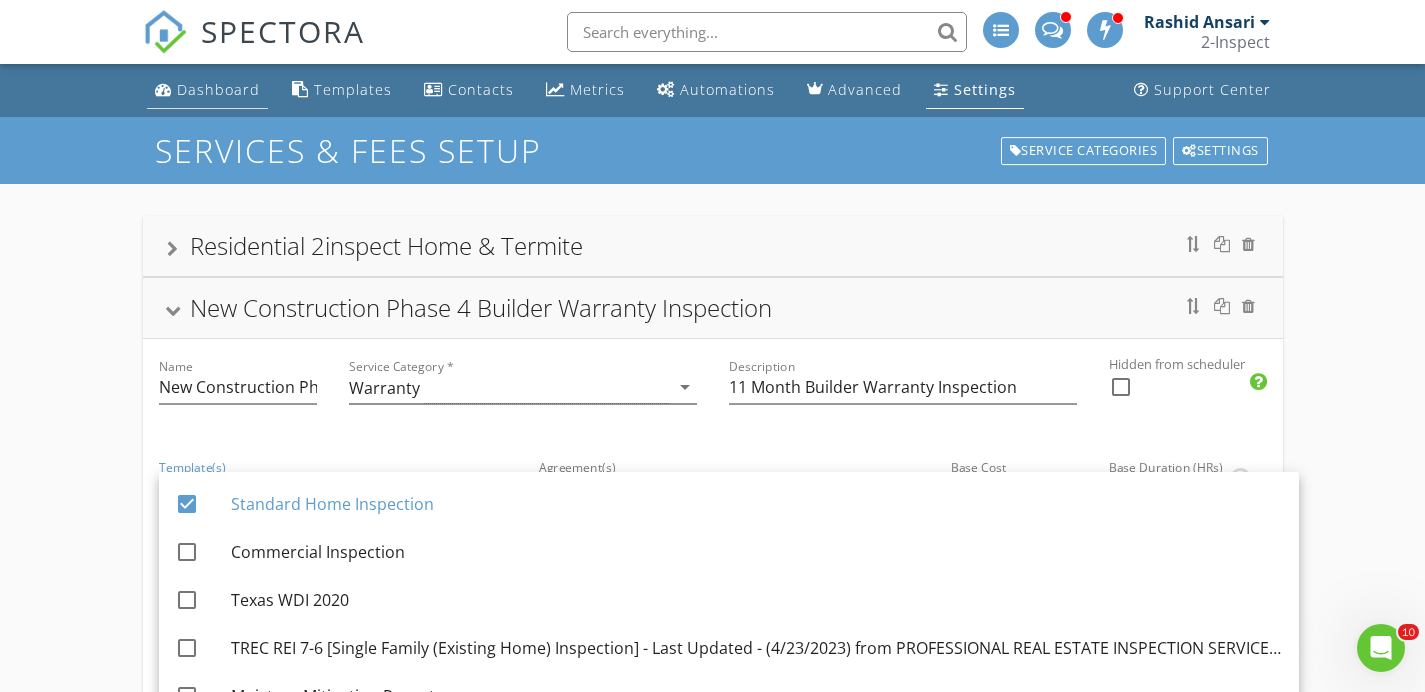 click on "Dashboard" at bounding box center [218, 89] 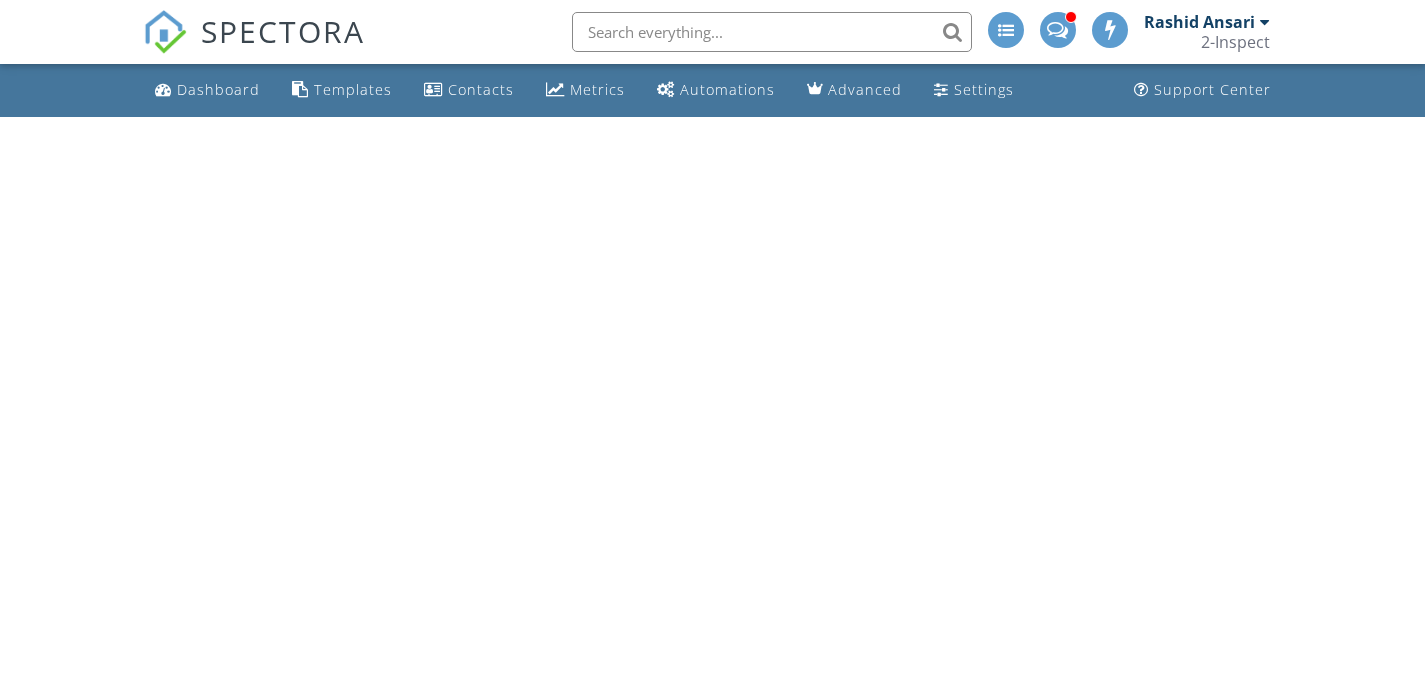 scroll, scrollTop: 0, scrollLeft: 0, axis: both 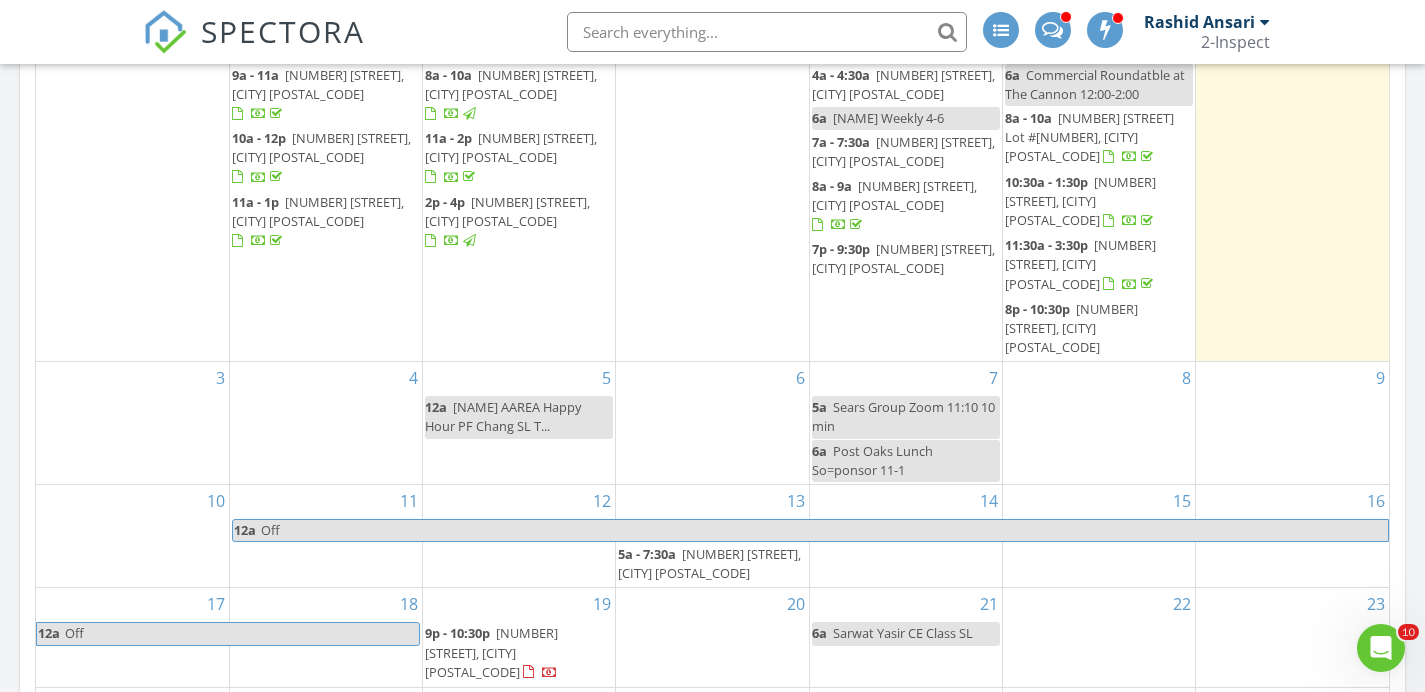 click on "[NAME] AAREA Happy Hour PF Chang SL T..." at bounding box center (503, 416) 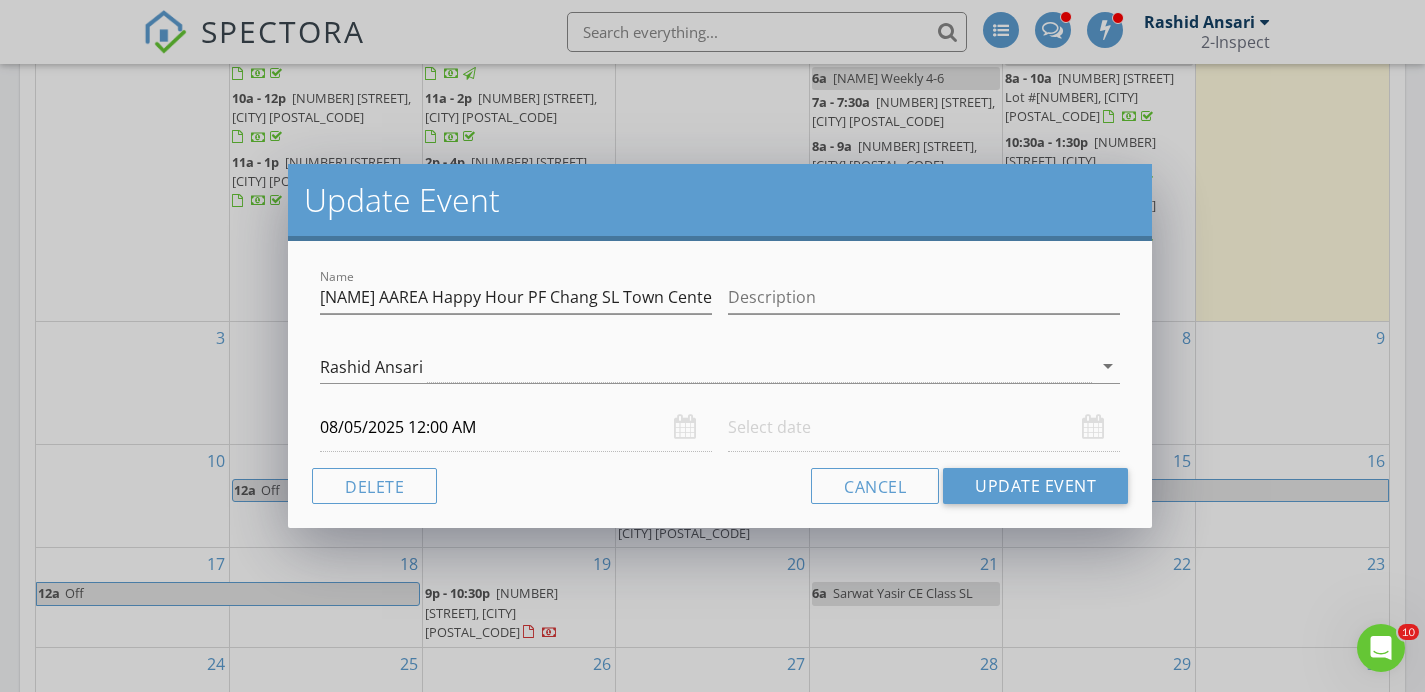 scroll, scrollTop: 1063, scrollLeft: 0, axis: vertical 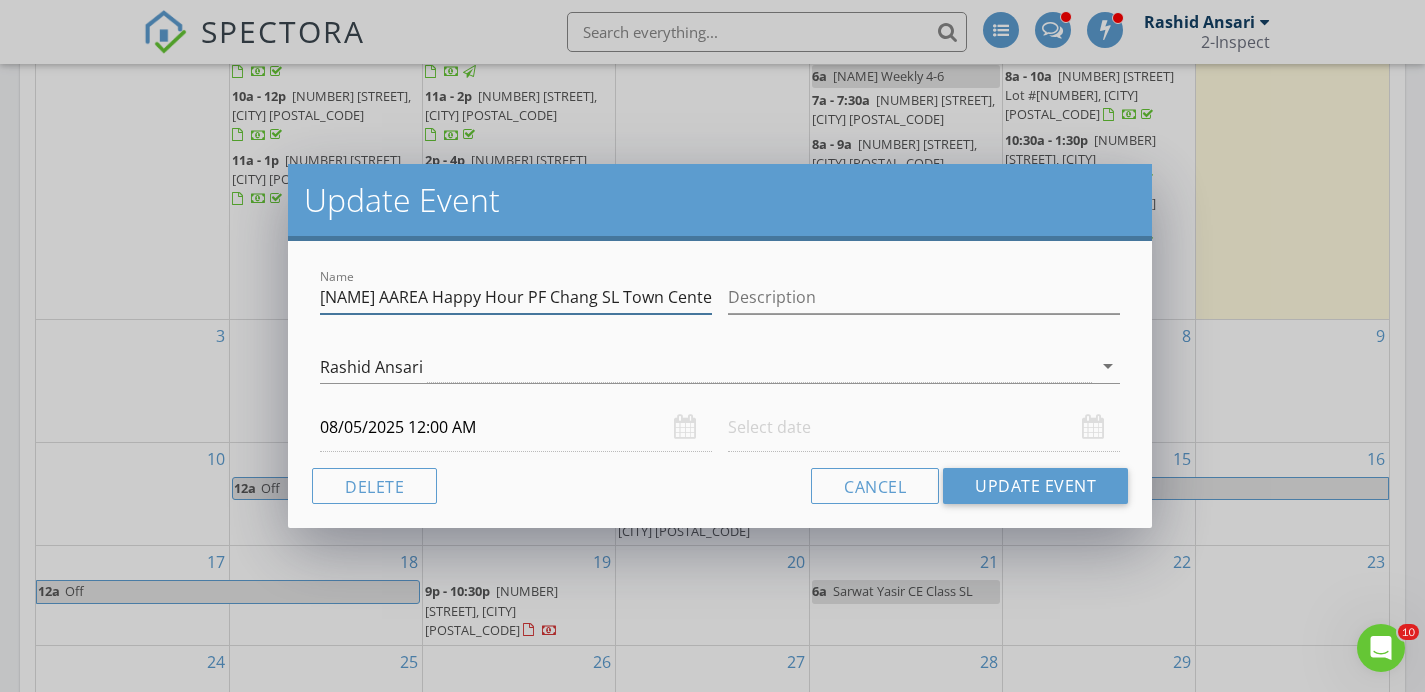 click on "[NAME] AAREA Happy Hour PF Chang SL Town Center" at bounding box center (516, 297) 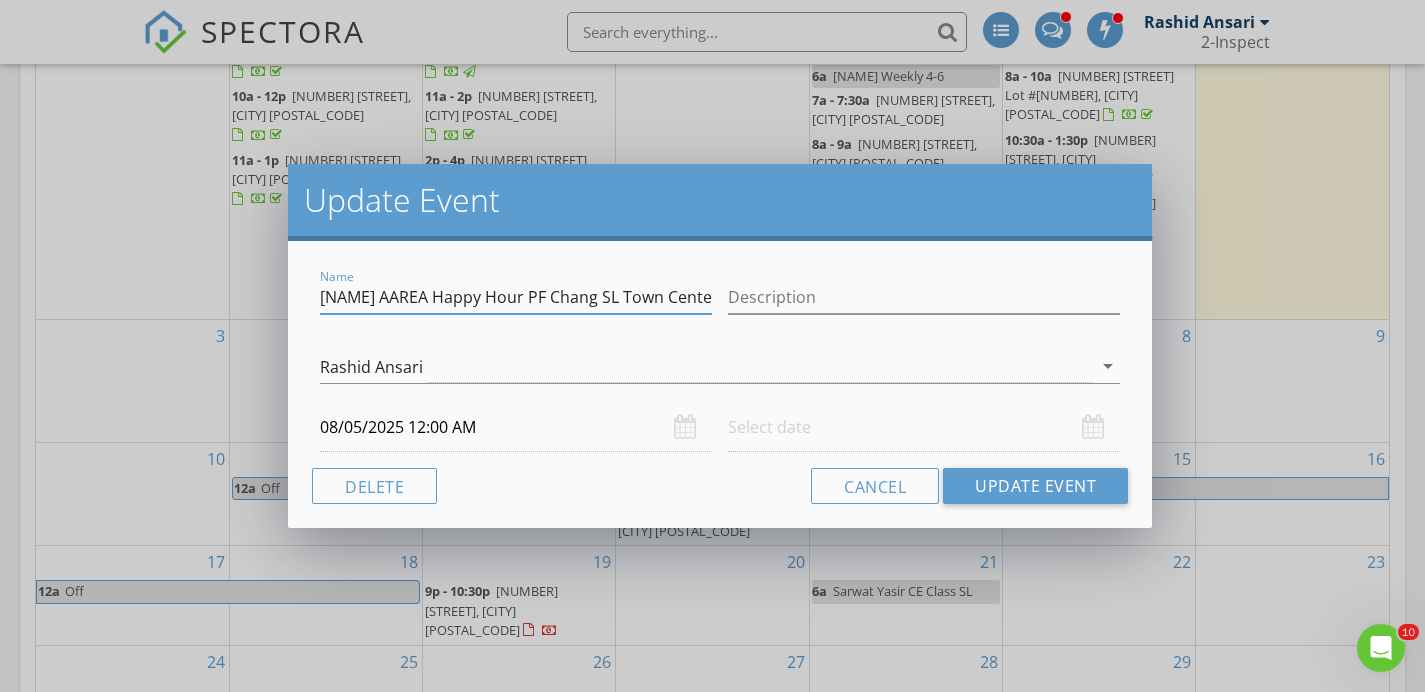 scroll, scrollTop: 0, scrollLeft: 80, axis: horizontal 